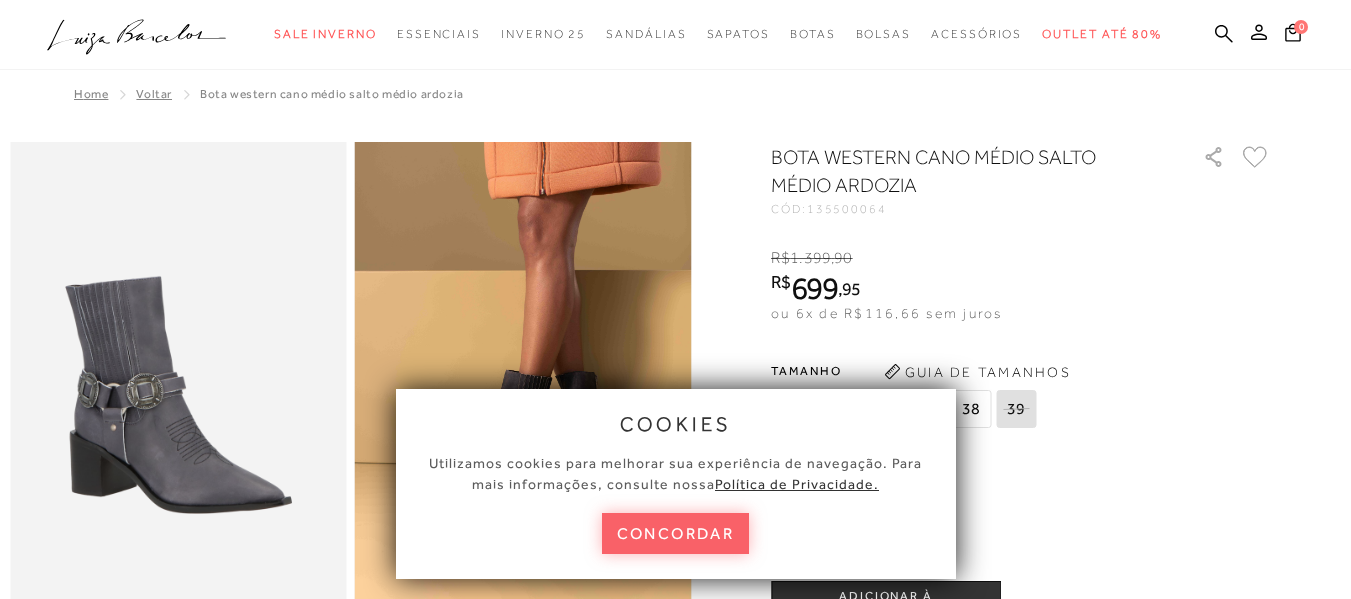 scroll, scrollTop: 0, scrollLeft: 0, axis: both 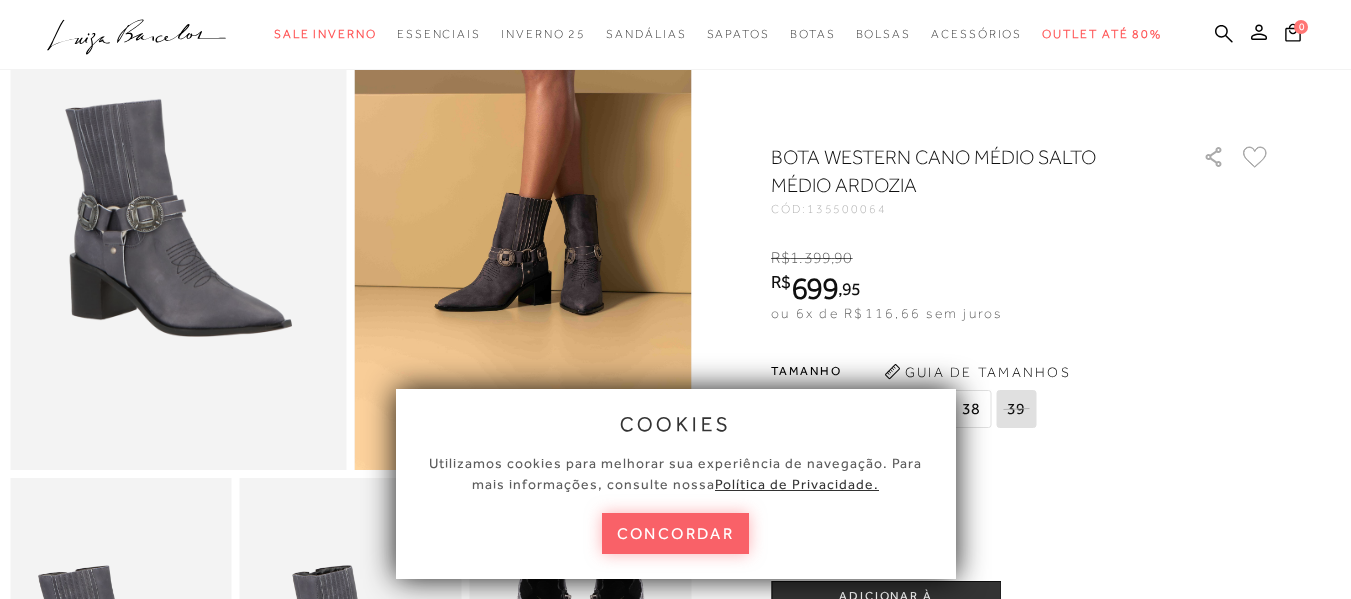 click on "Página de detalhes do produto de BOTA WESTERN CANO MÉDIO SALTO MÉDIO ARDOZIA está carregada.
cookies
Utilizamos cookies para melhorar sua experiência de navegação. Para mais informações, consulte nossa
Política de Privacidade.
[GEOGRAPHIC_DATA]
categoryHeader
.a{fill-rule:evenodd;}
Sapatos" at bounding box center (675, 122) 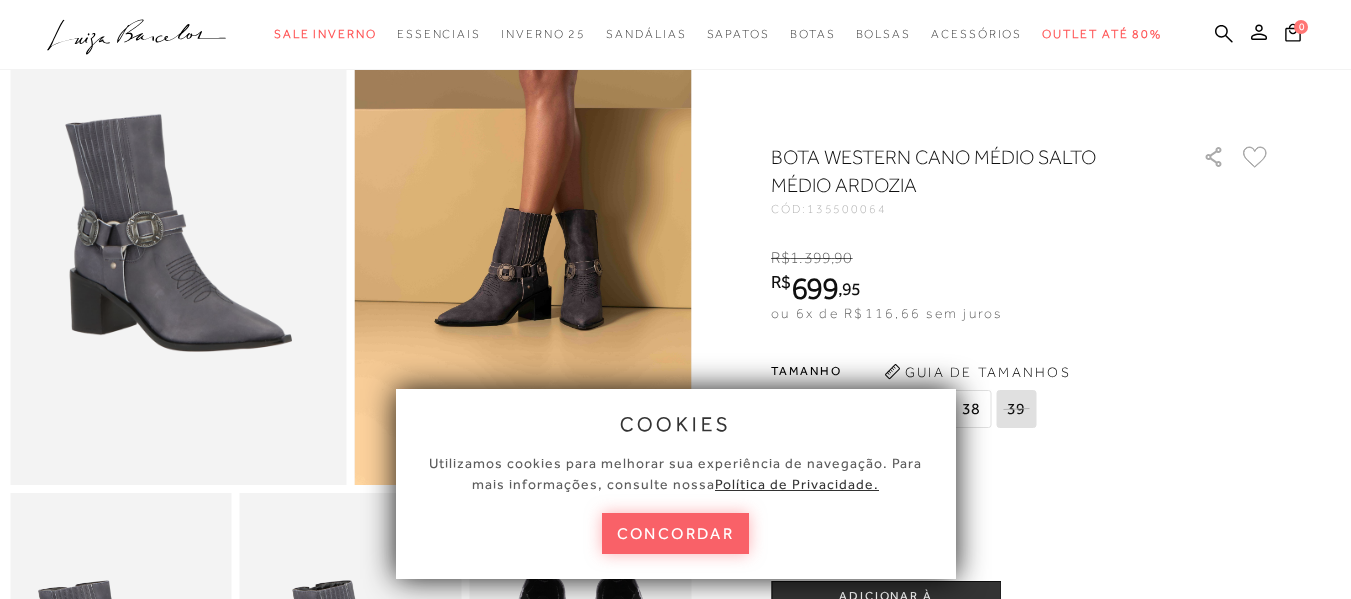 scroll, scrollTop: 0, scrollLeft: 0, axis: both 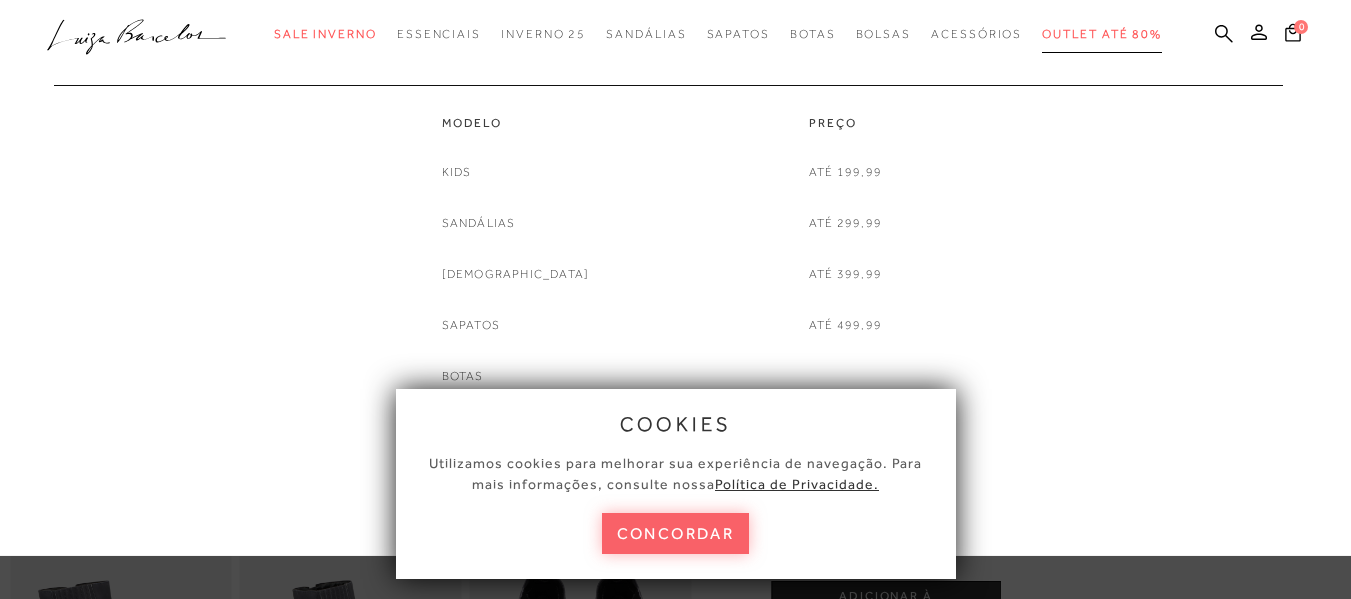 click on "Outlet até 80%" at bounding box center (1102, 34) 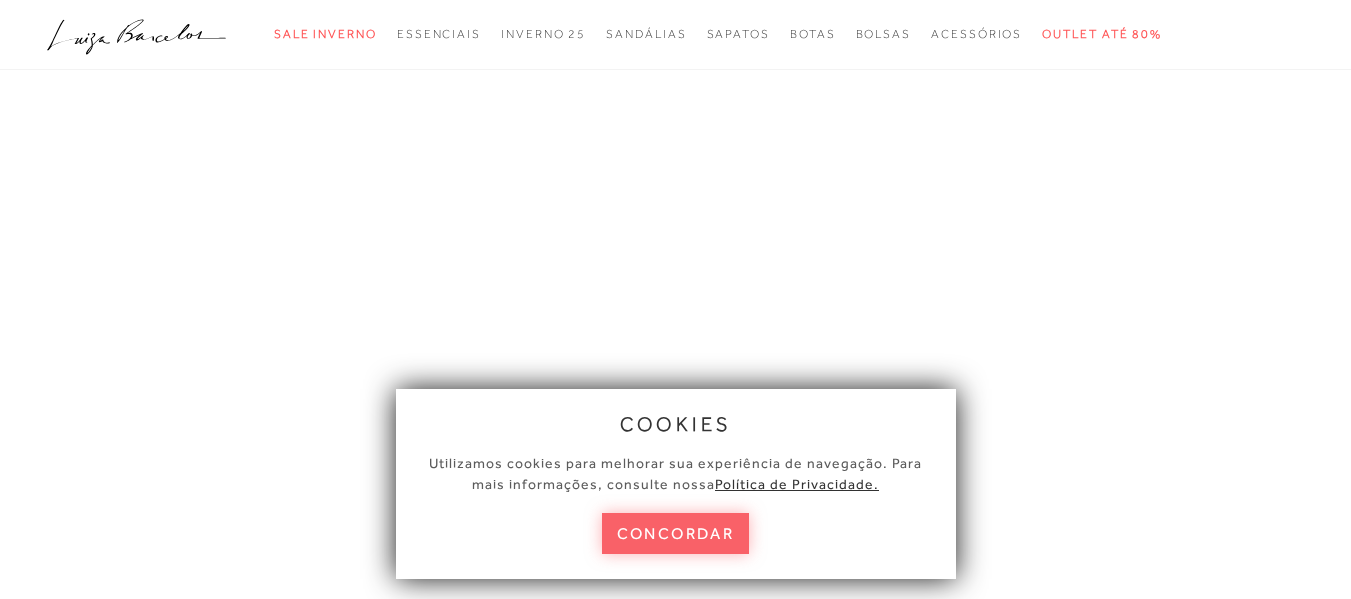 scroll, scrollTop: 0, scrollLeft: 0, axis: both 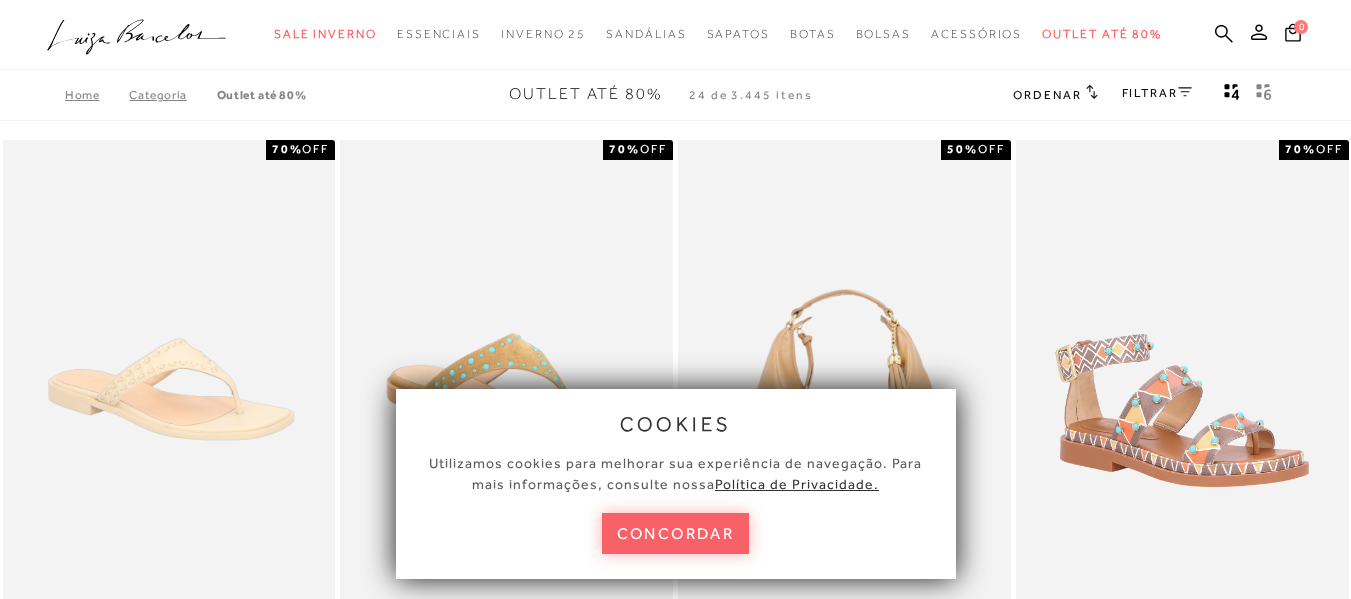 click on "FILTRAR" at bounding box center [1157, 93] 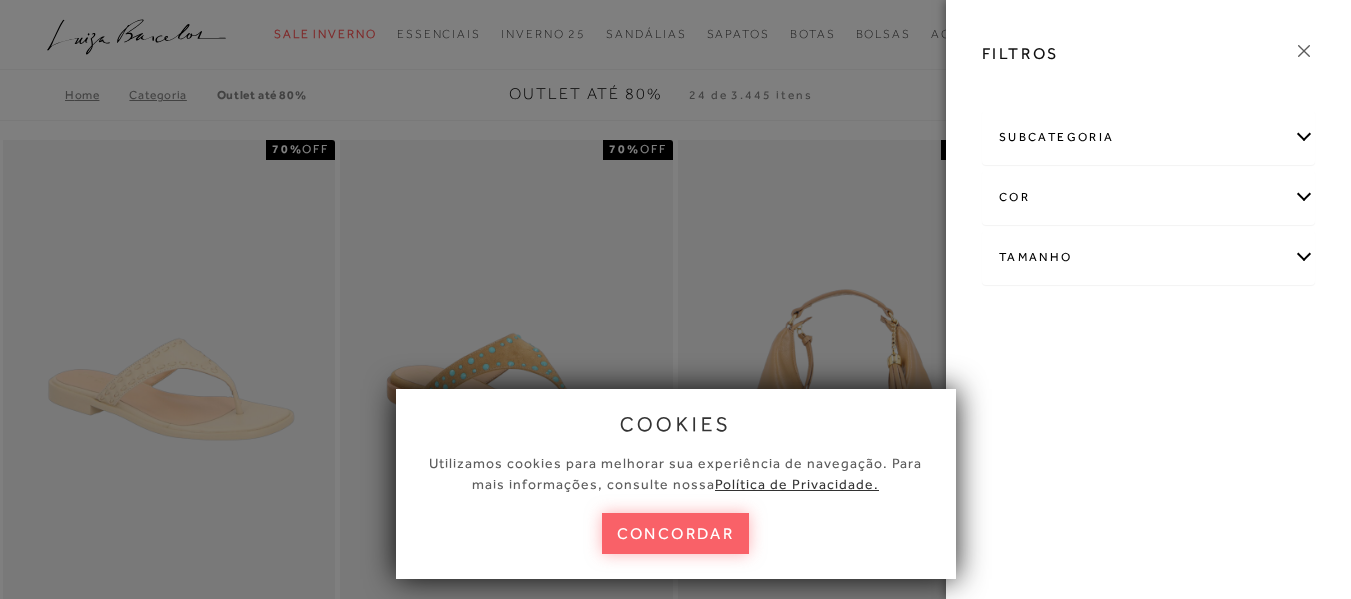click on "subcategoria" at bounding box center (1148, 137) 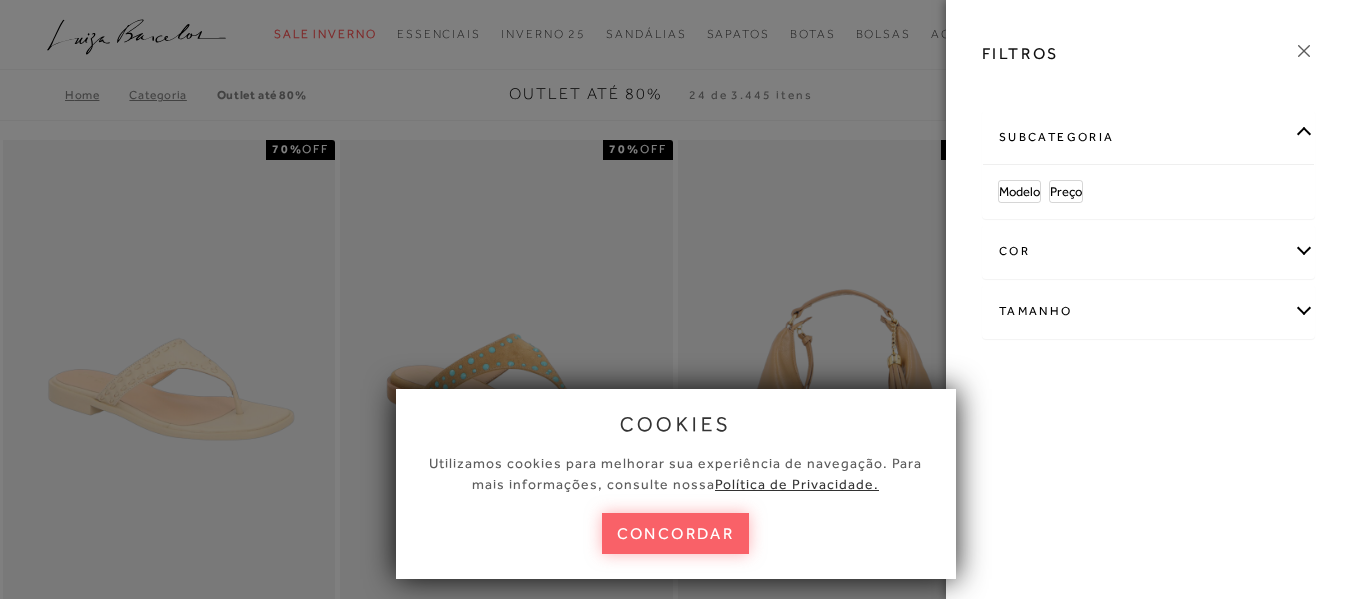 click on "subcategoria" at bounding box center [1148, 137] 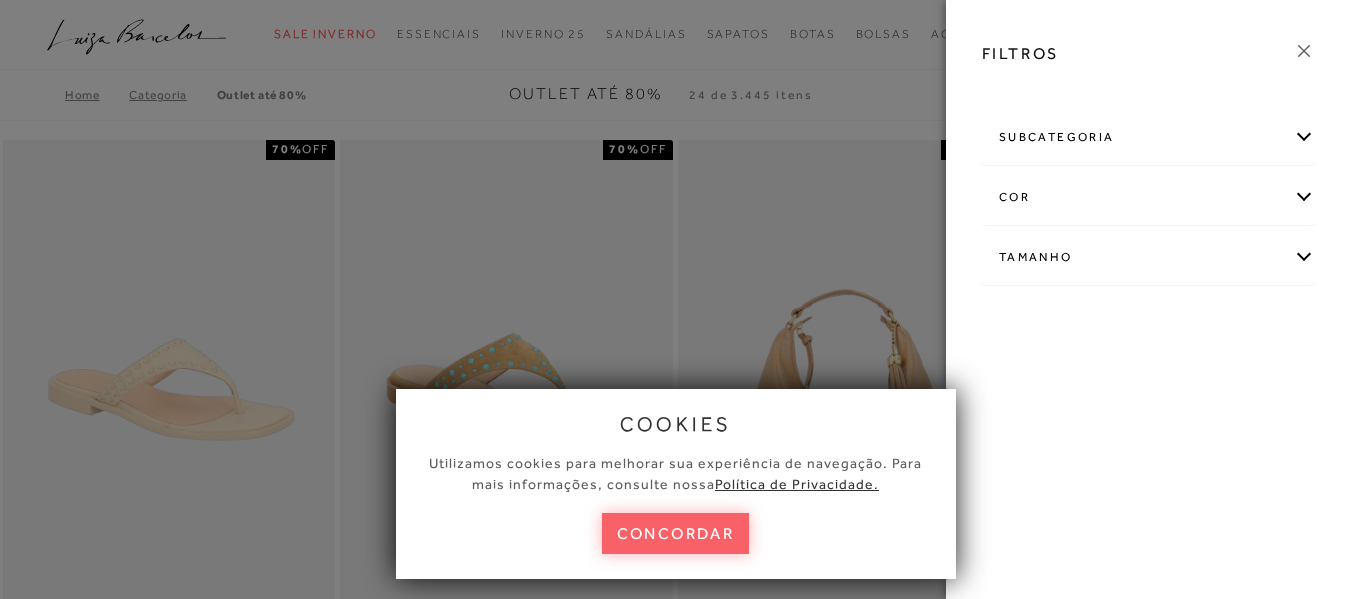 click on "subcategoria" at bounding box center [1148, 137] 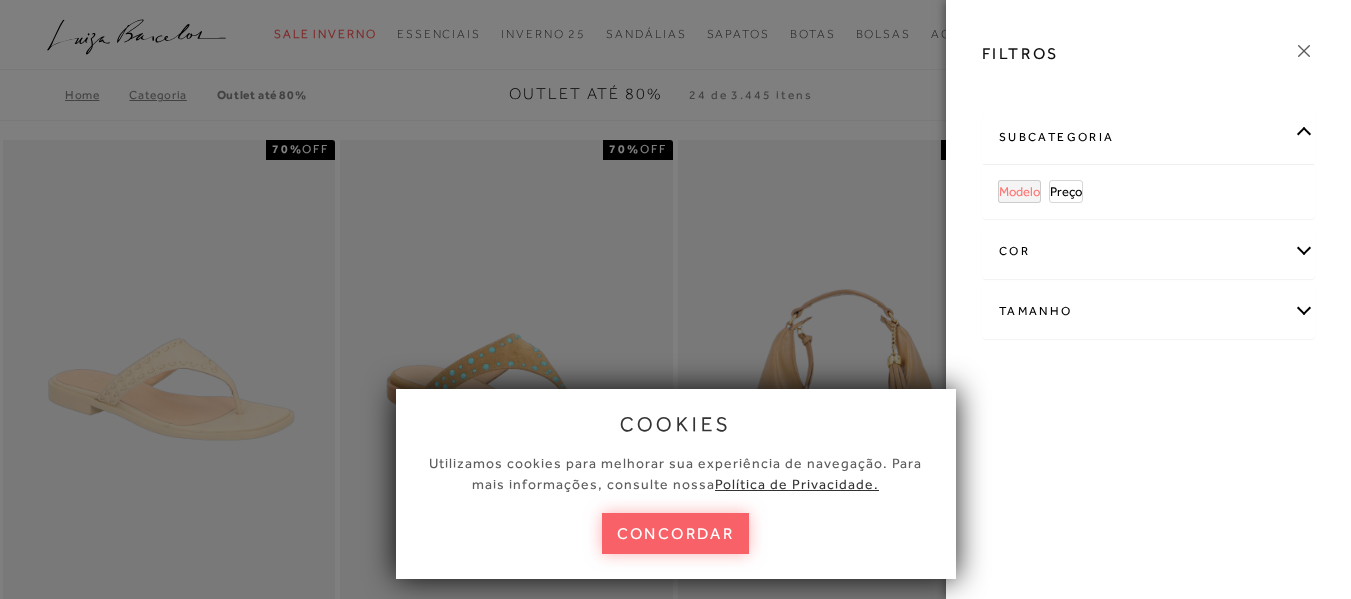 click on "Modelo" at bounding box center (1019, 191) 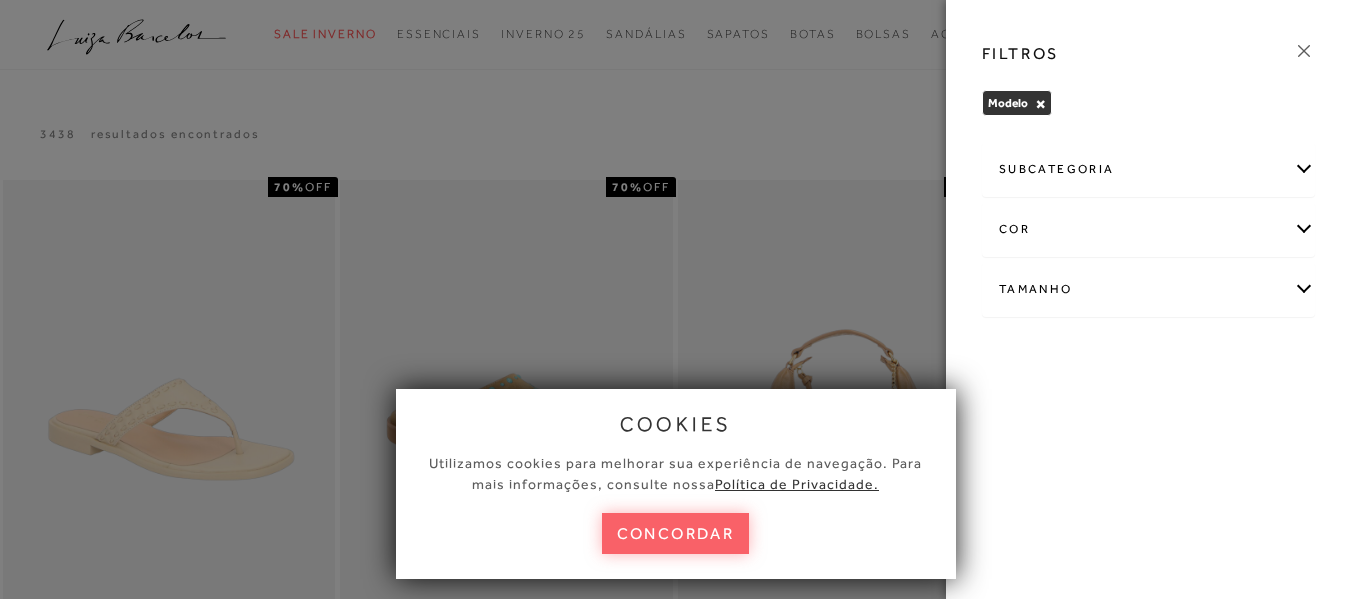 click on "×" at bounding box center [1040, 104] 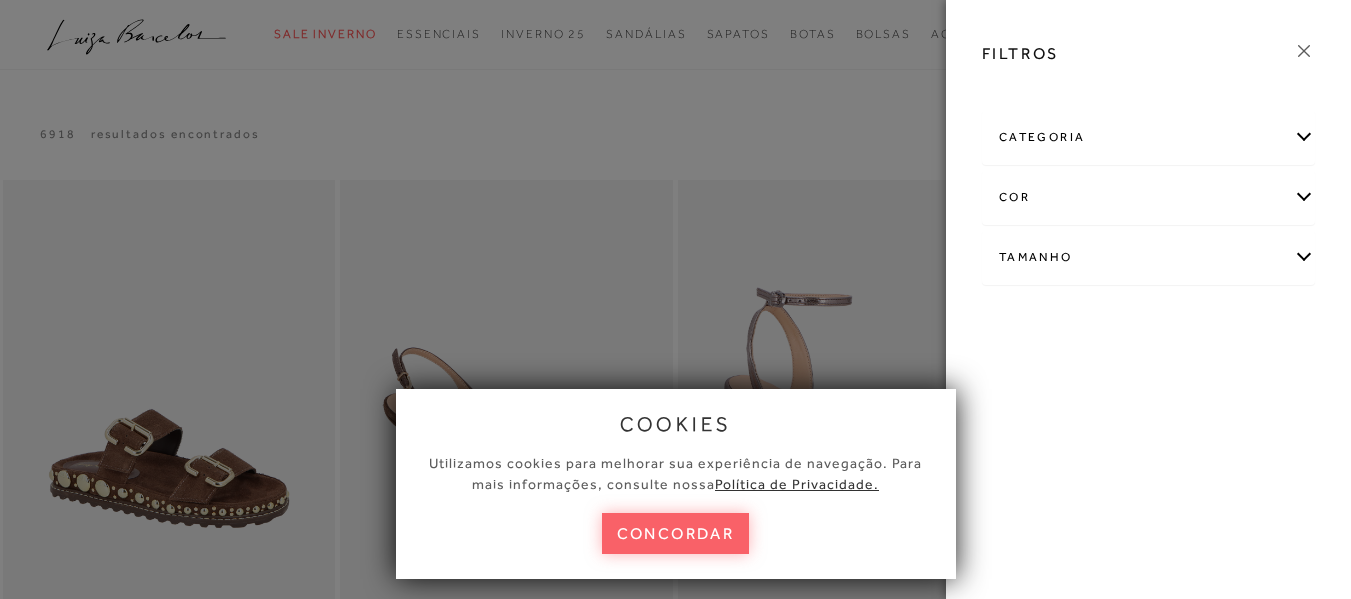 scroll, scrollTop: 0, scrollLeft: 0, axis: both 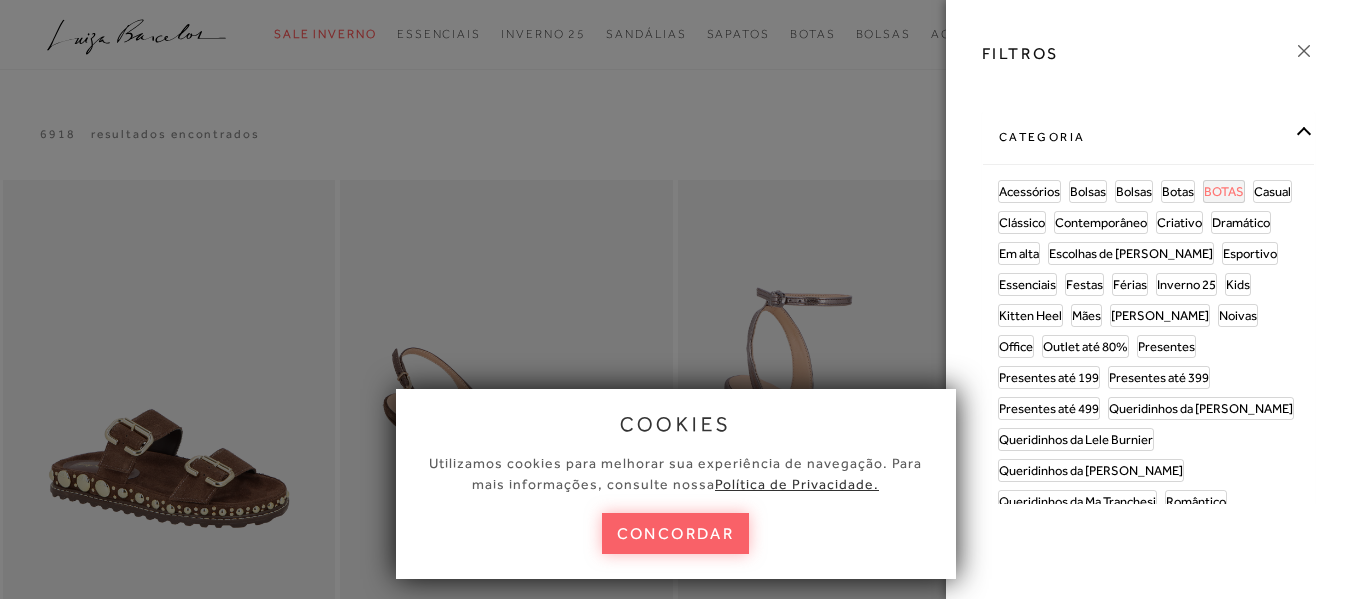 click on "BOTAS" at bounding box center [1224, 191] 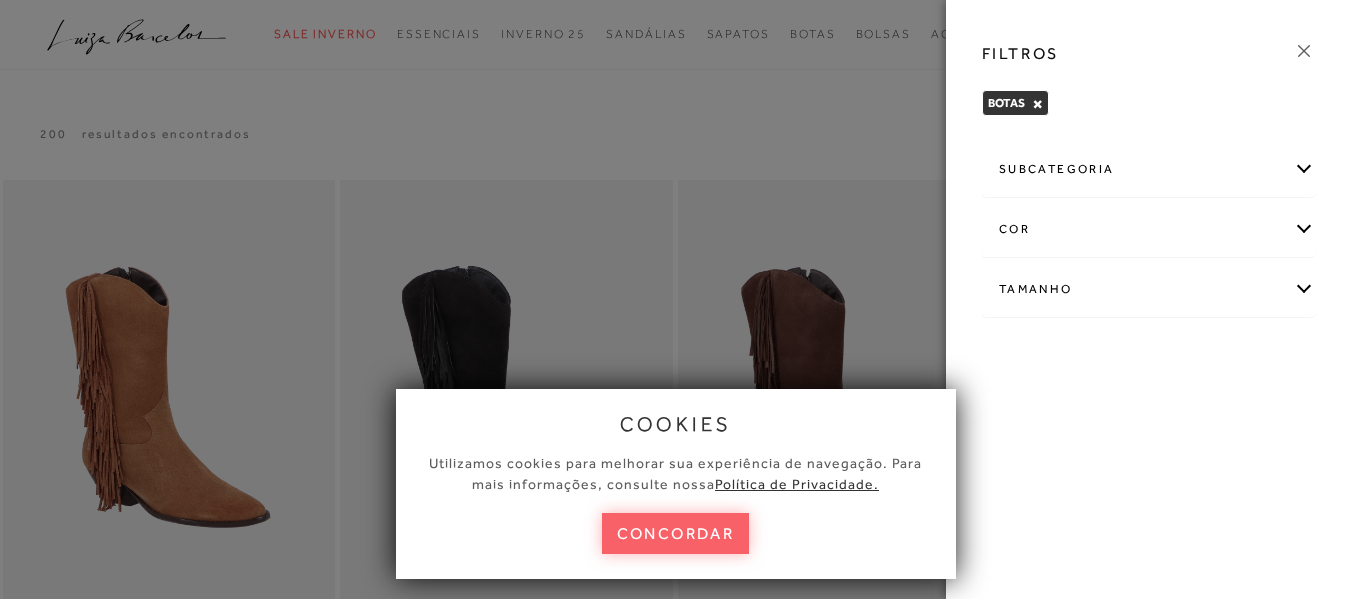 click 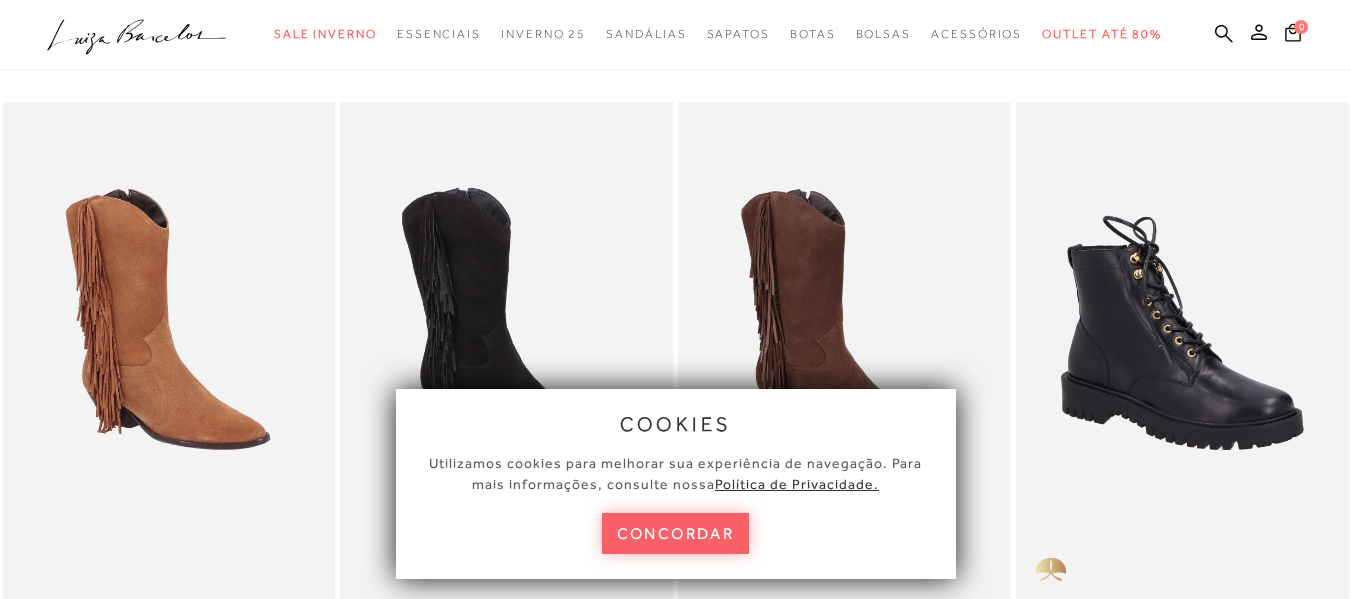 scroll, scrollTop: 0, scrollLeft: 0, axis: both 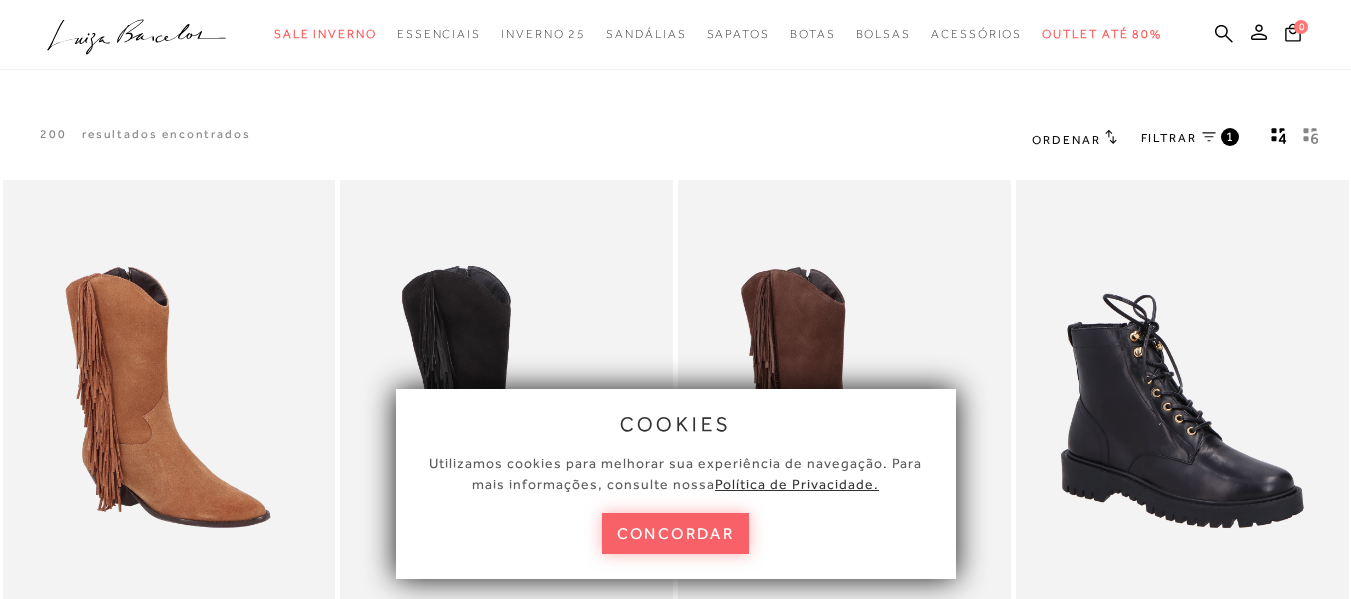 click on "Ordenar" at bounding box center [1066, 140] 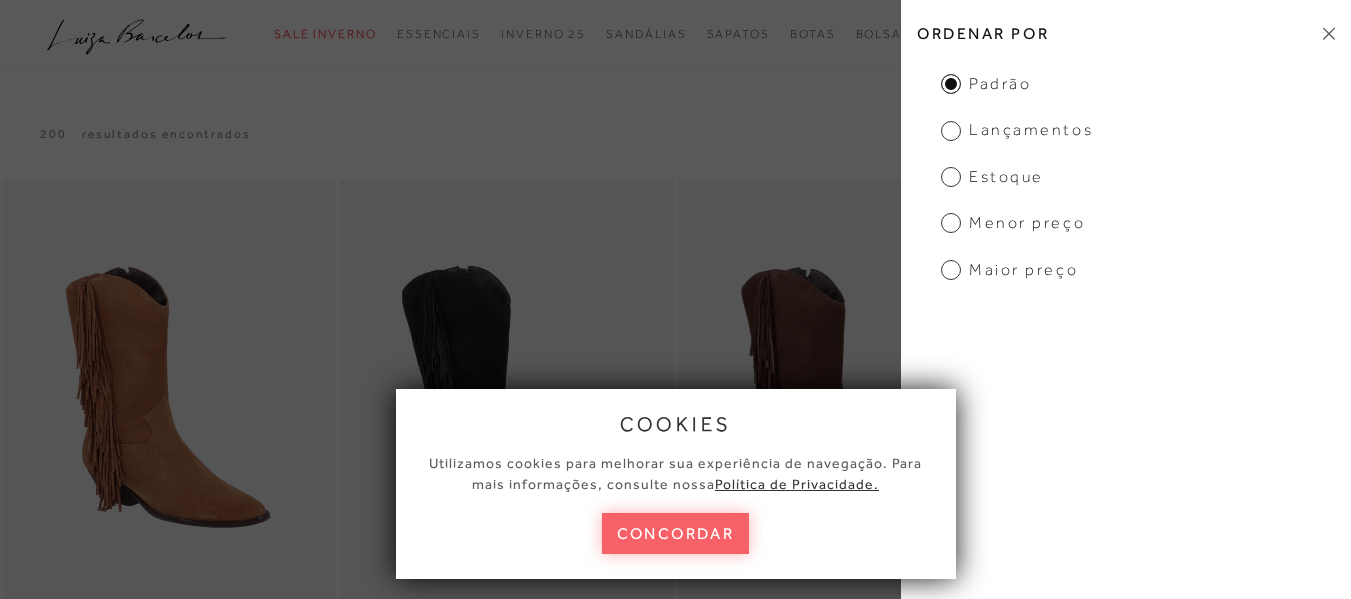 click on "Menor Preço" at bounding box center [1013, 223] 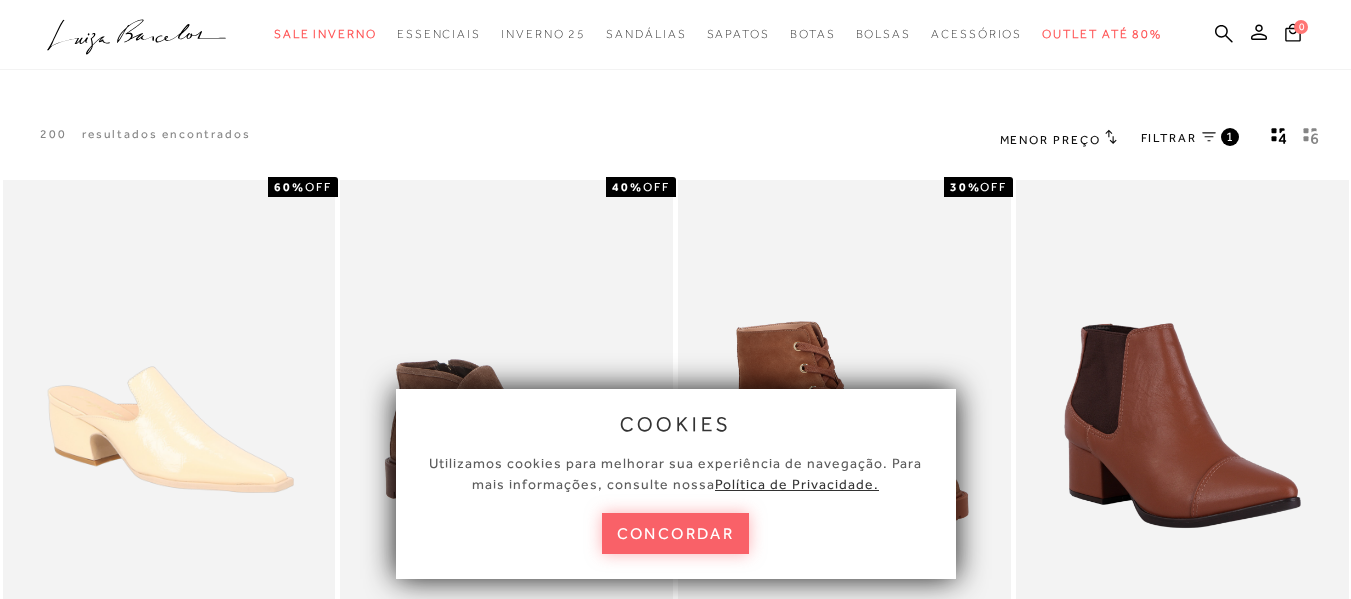 scroll, scrollTop: 0, scrollLeft: 0, axis: both 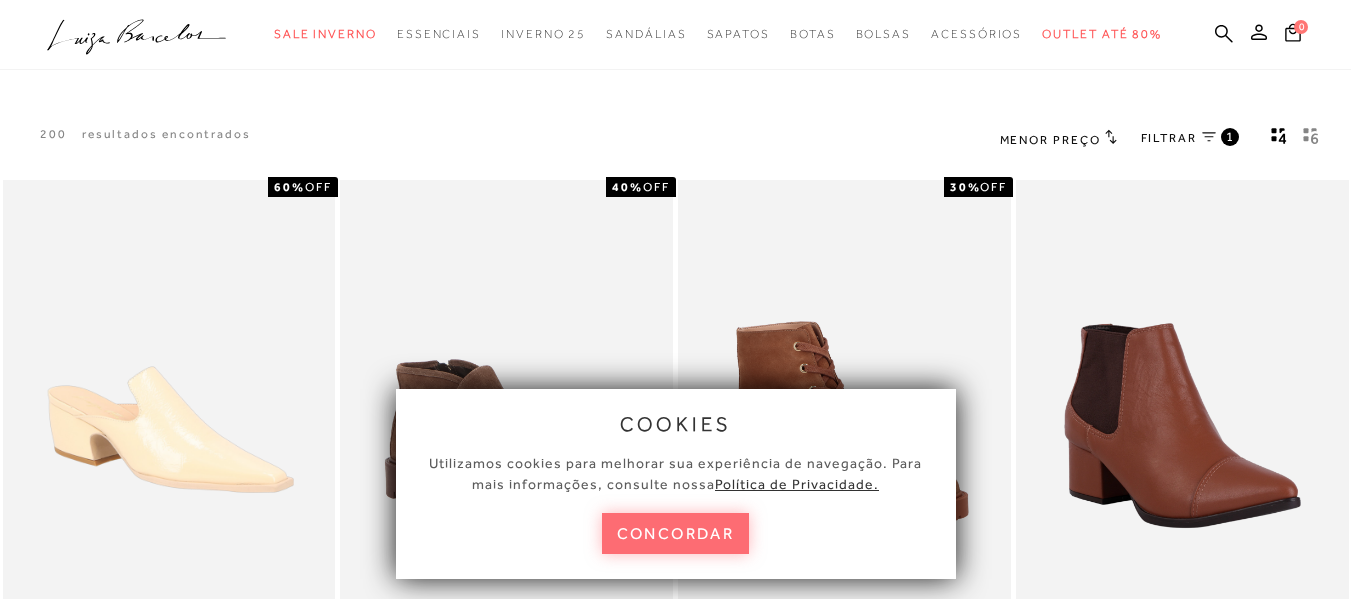 click on "concordar" at bounding box center [676, 533] 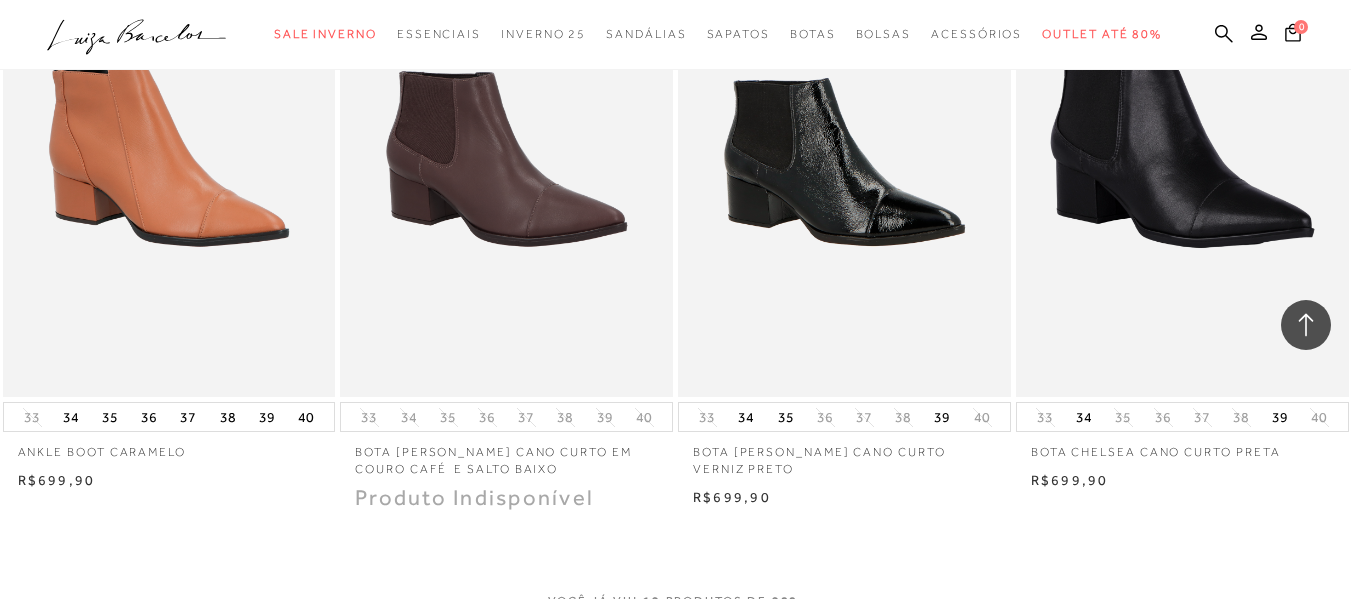 scroll, scrollTop: 1660, scrollLeft: 0, axis: vertical 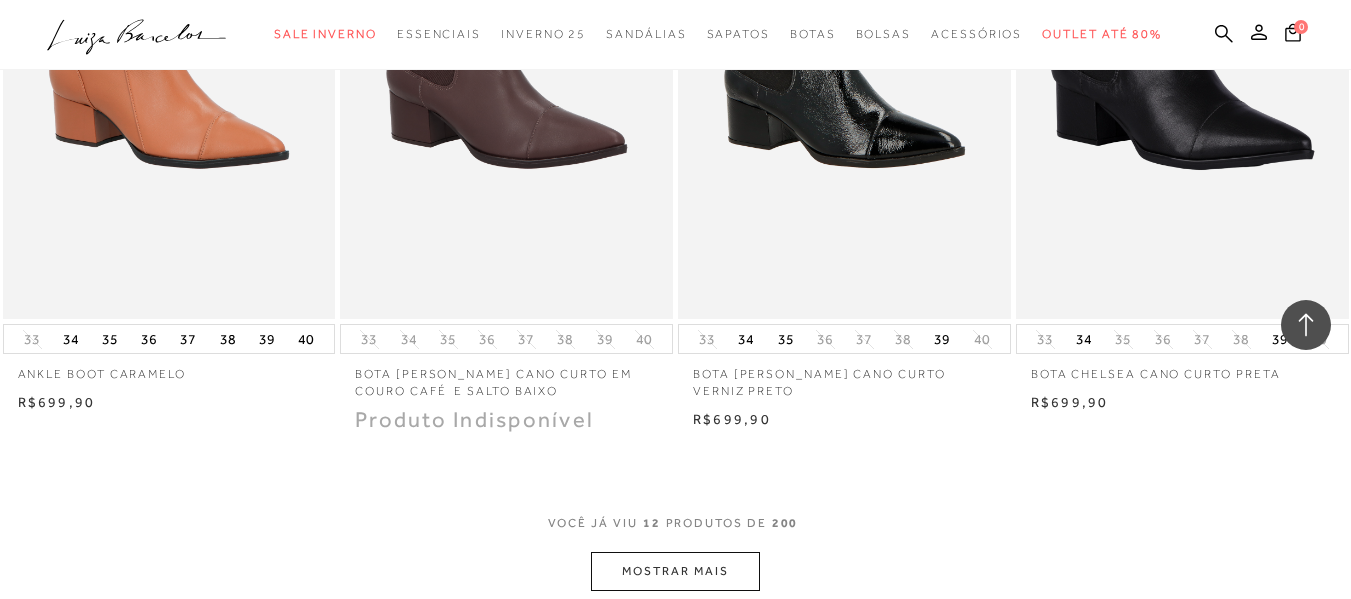 click on "MOSTRAR MAIS" at bounding box center [675, 571] 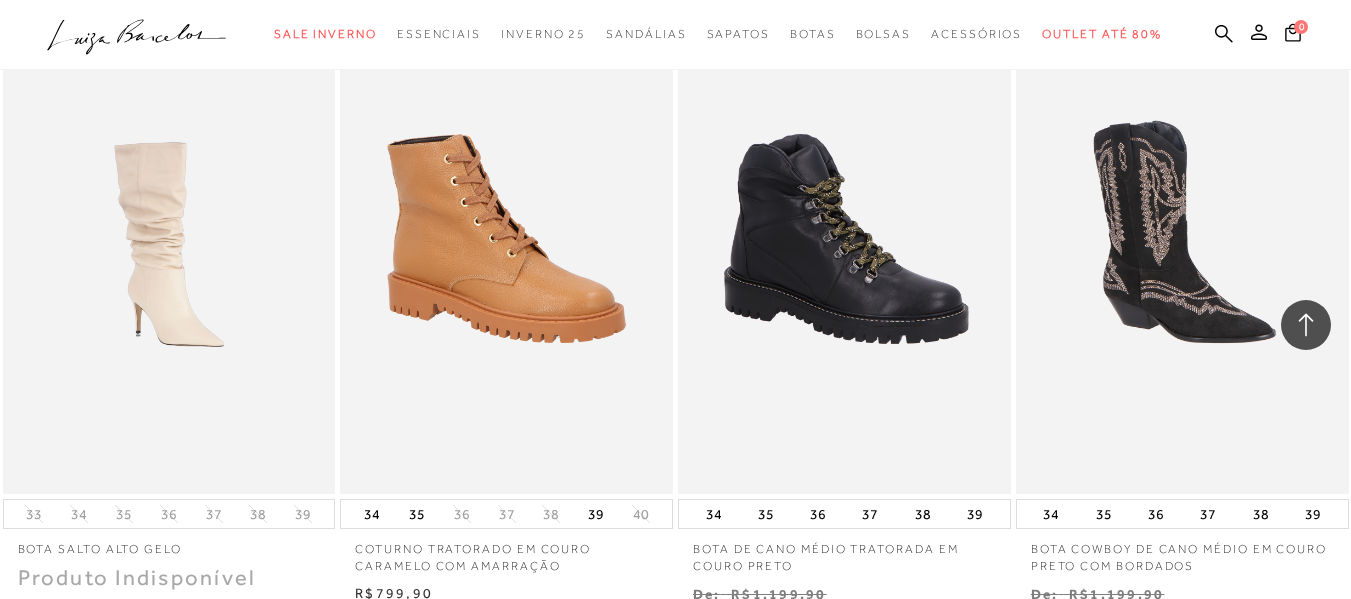 scroll, scrollTop: 2858, scrollLeft: 0, axis: vertical 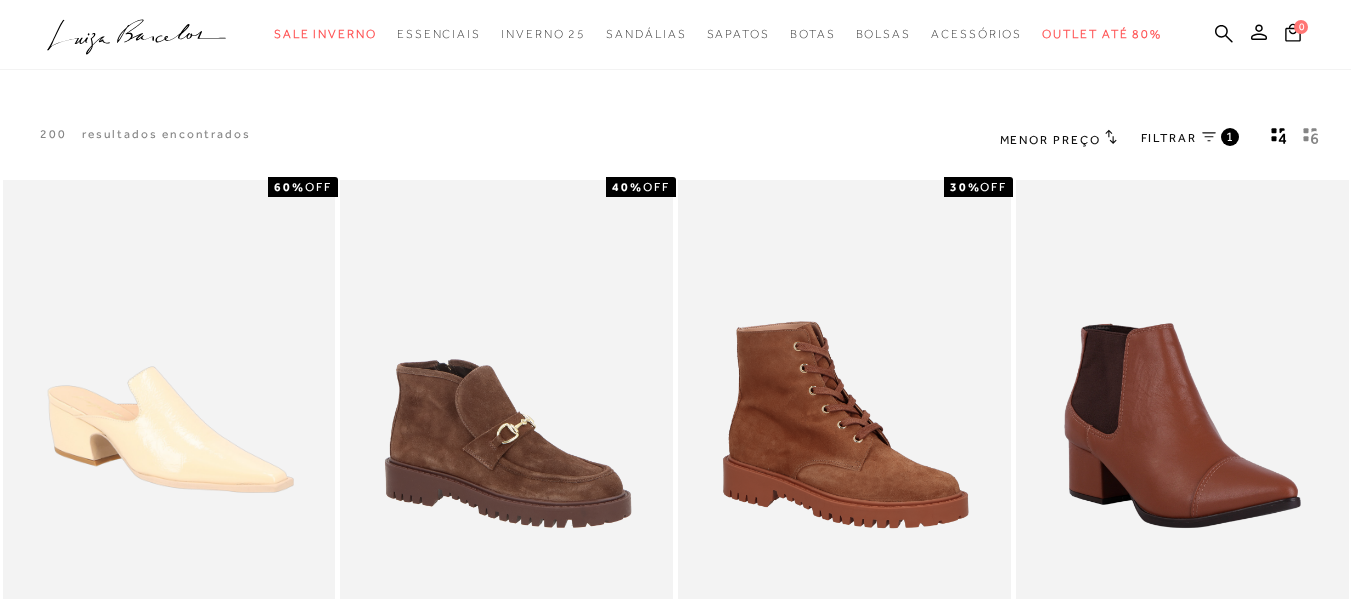 click on "FILTRAR
1" at bounding box center [1190, 139] 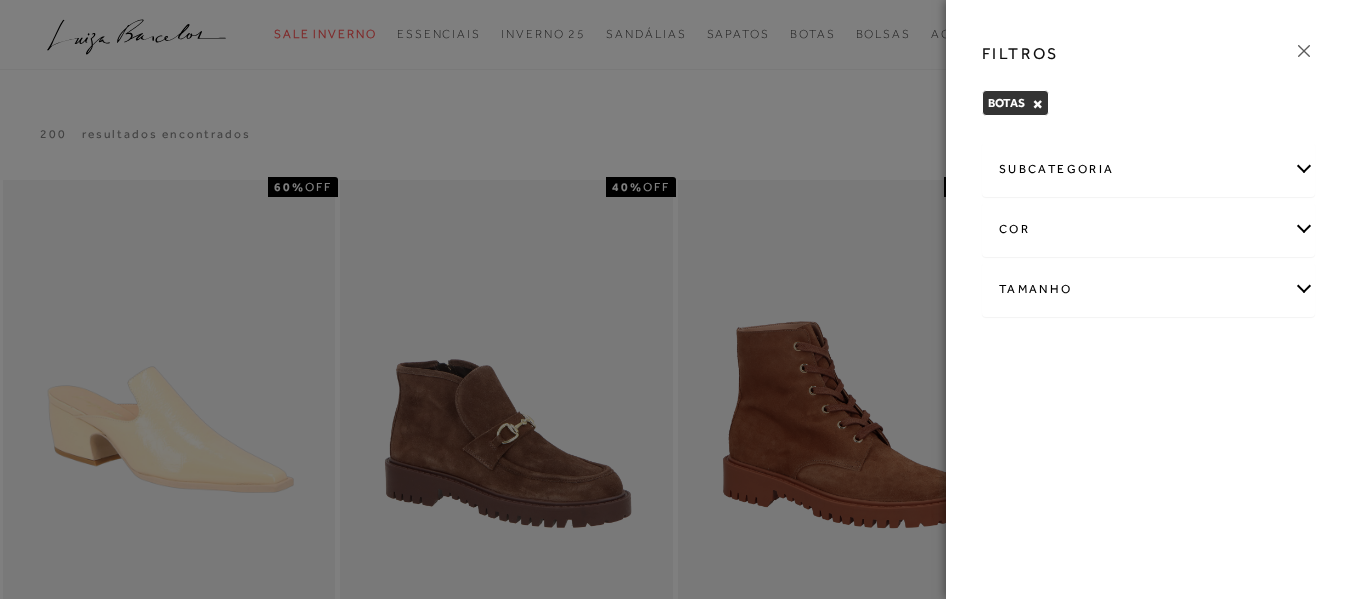 click on "subcategoria" at bounding box center [1148, 169] 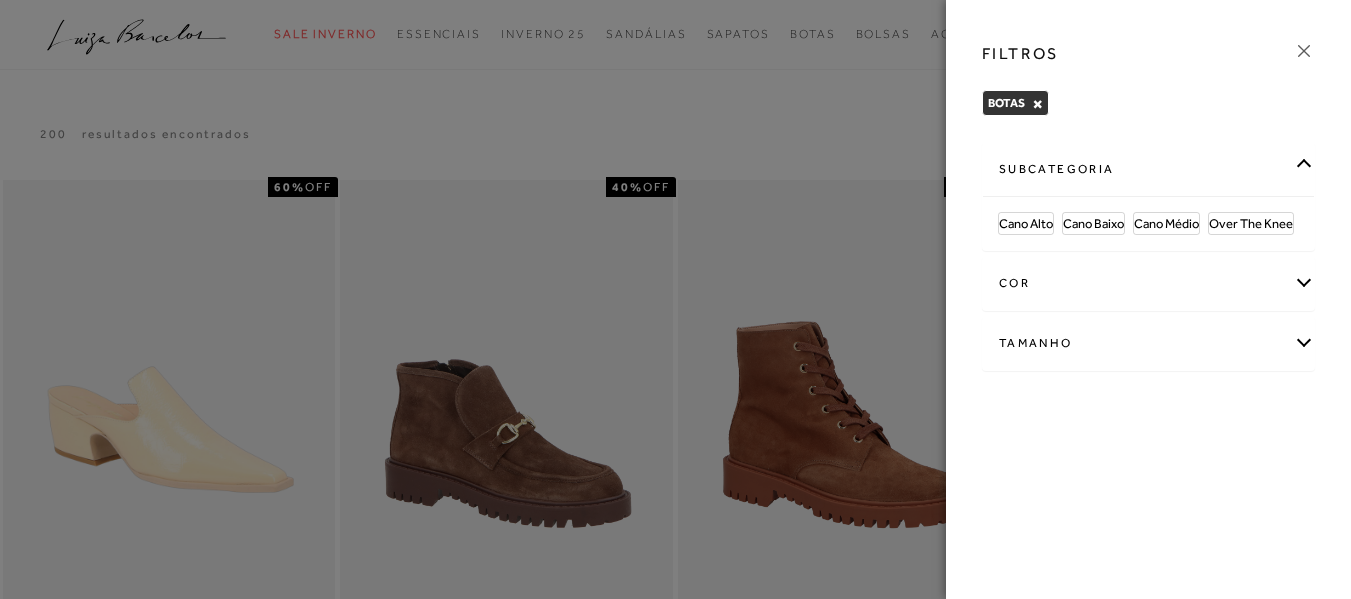 click on "subcategoria" at bounding box center (1148, 169) 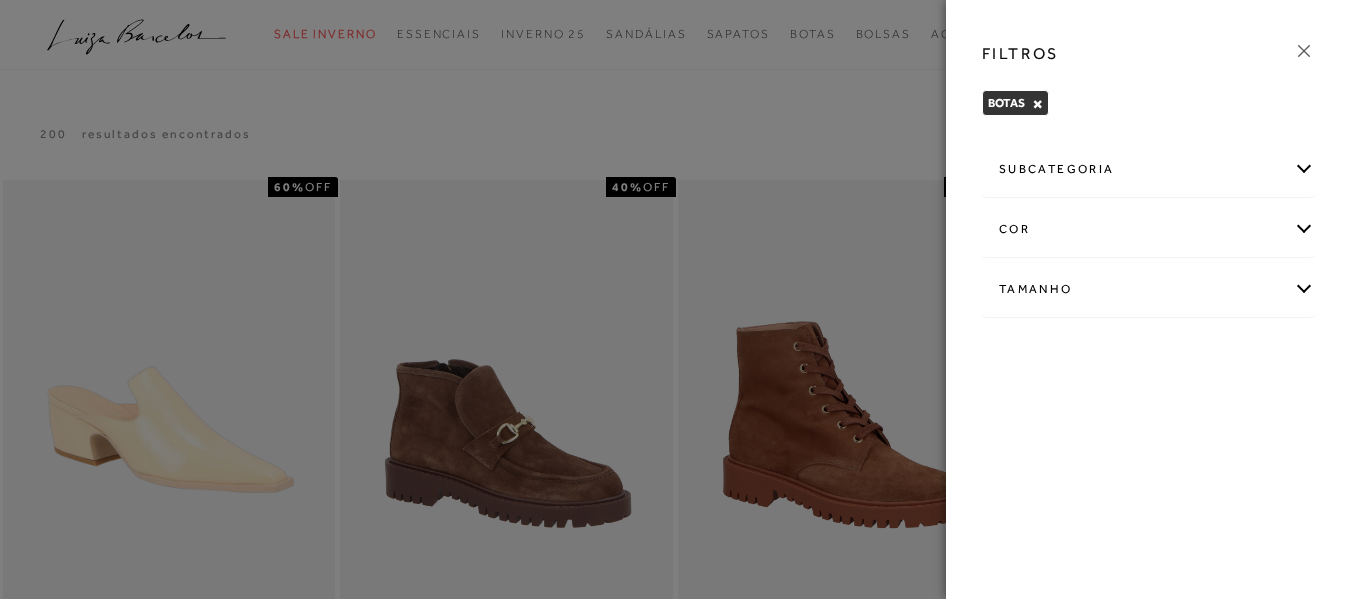 click on "×" at bounding box center (1037, 104) 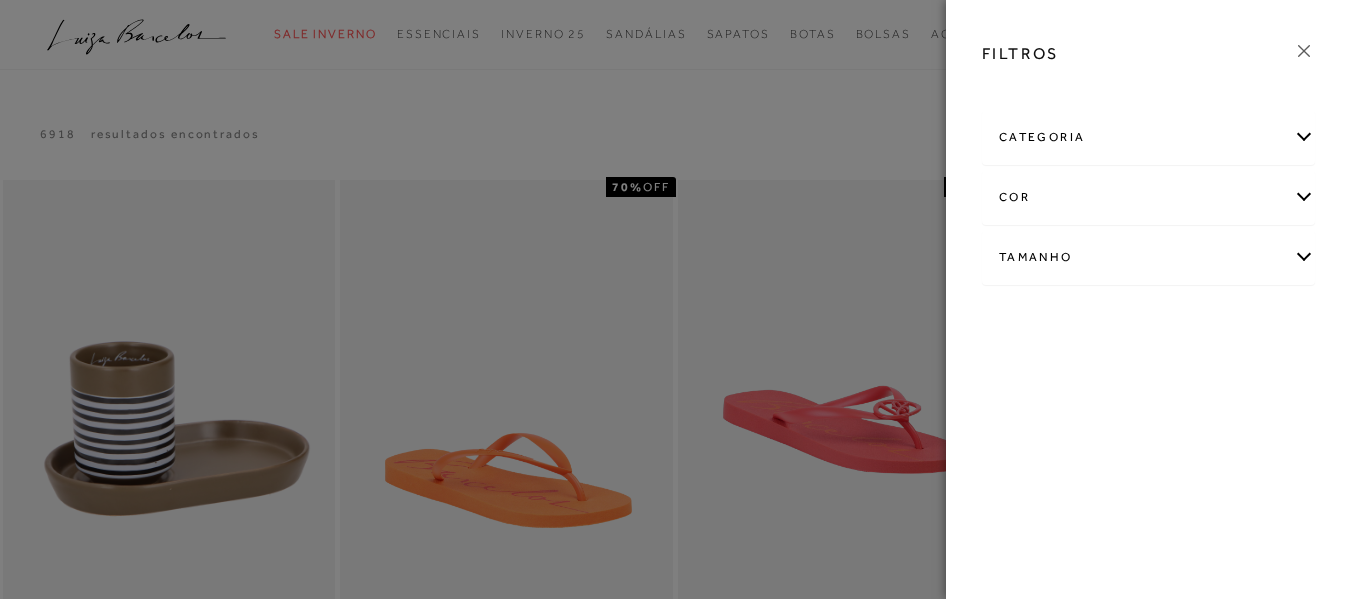 scroll, scrollTop: 0, scrollLeft: 0, axis: both 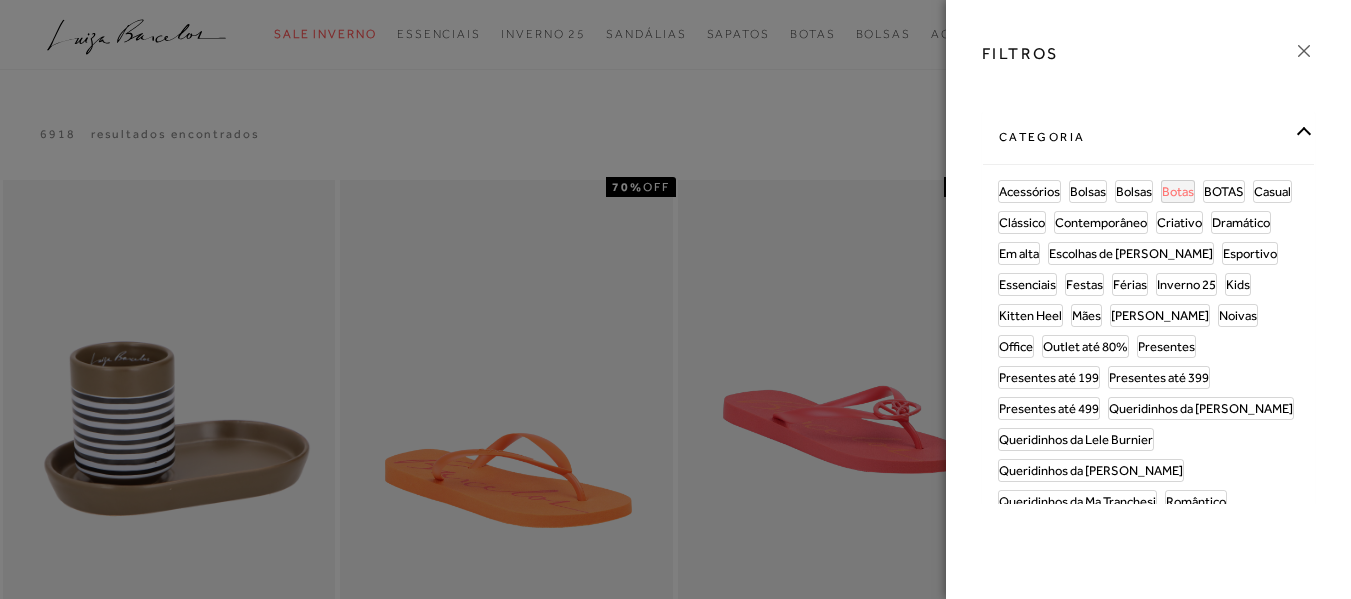 click on "Botas" at bounding box center [1178, 191] 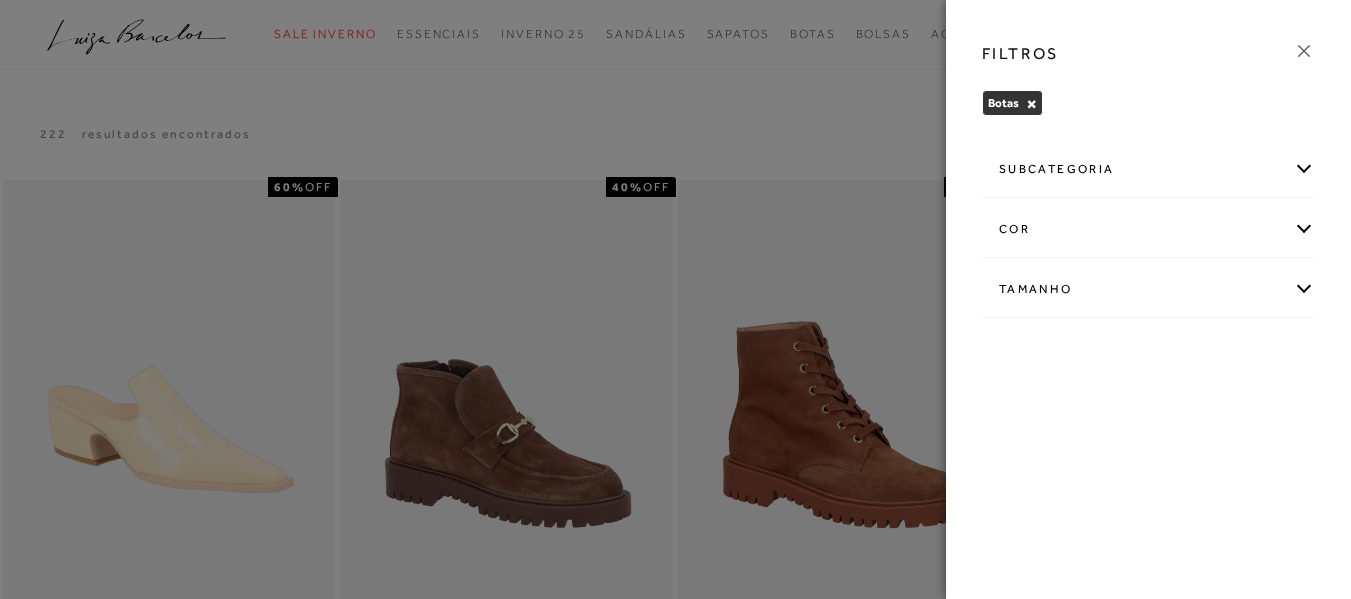 click on "subcategoria" at bounding box center [1148, 169] 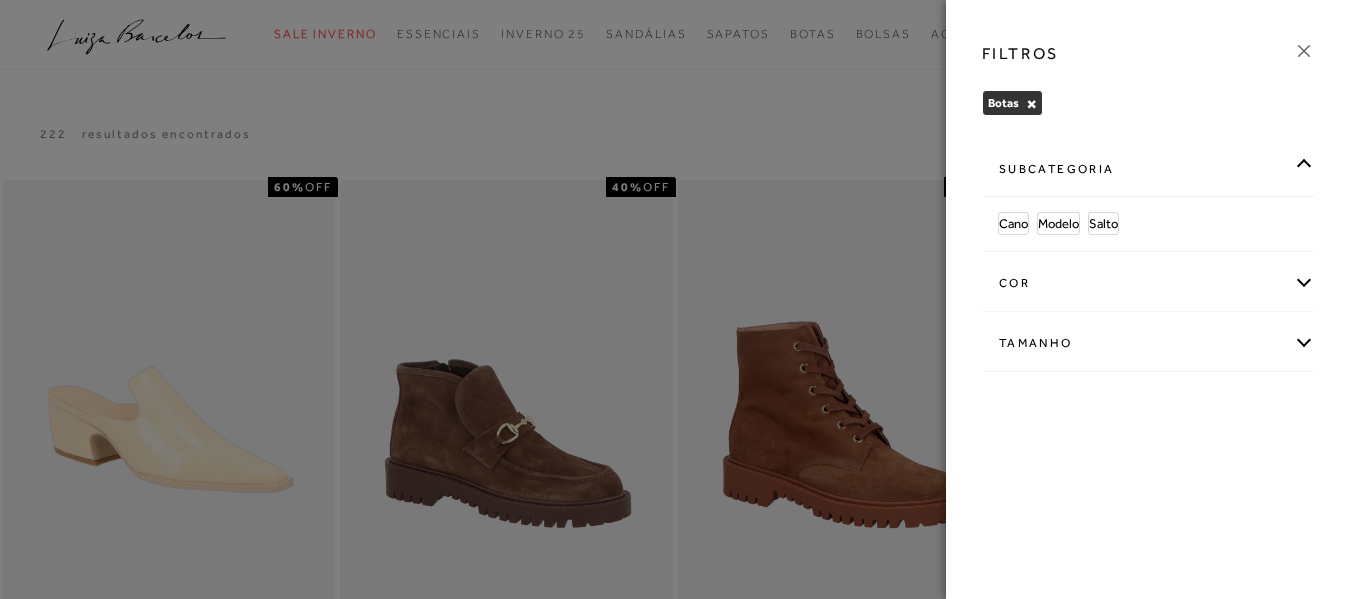 click on "×" at bounding box center [1031, 104] 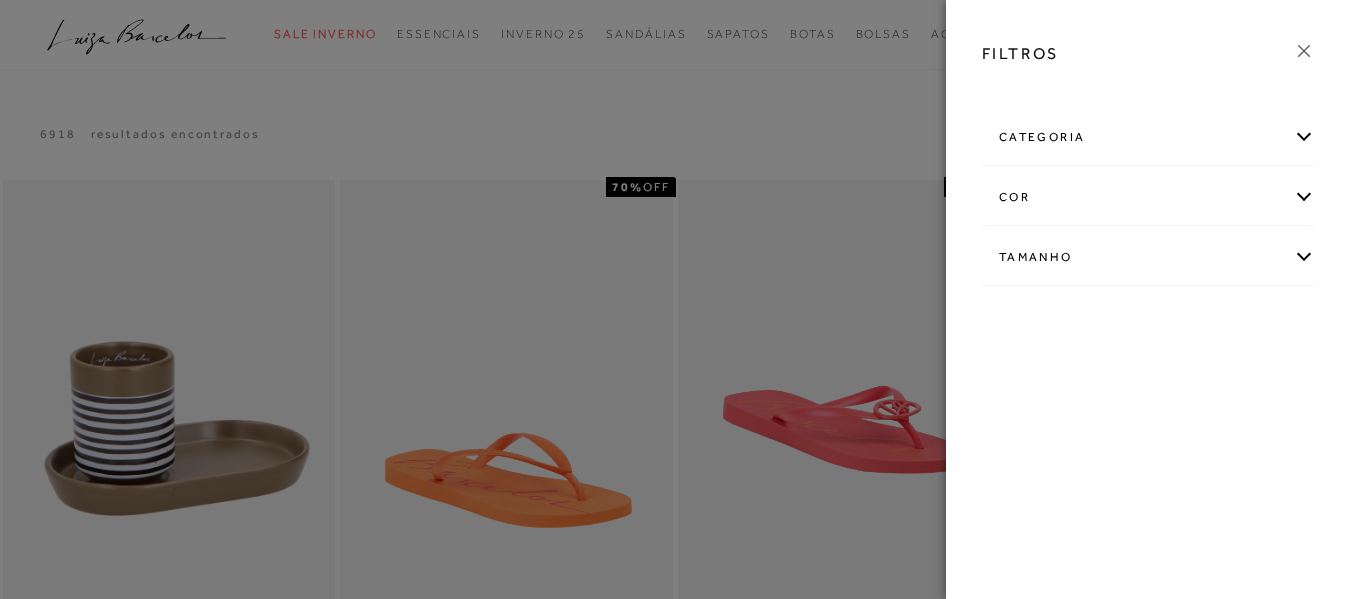 scroll, scrollTop: 0, scrollLeft: 0, axis: both 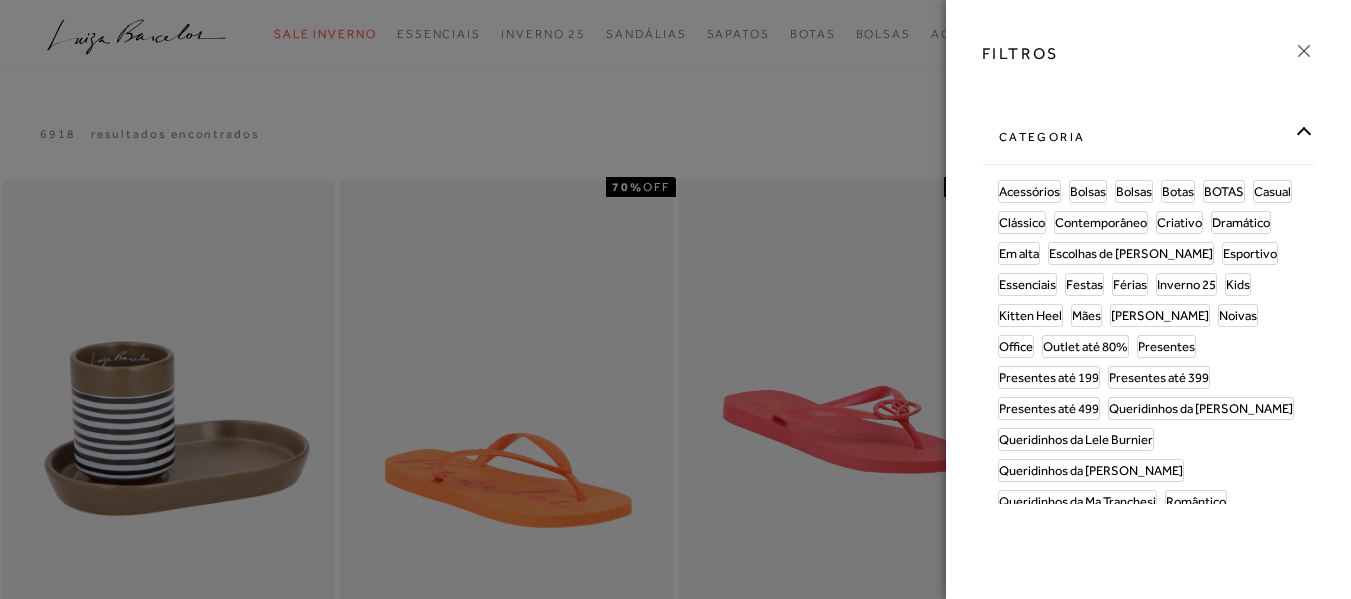 click 